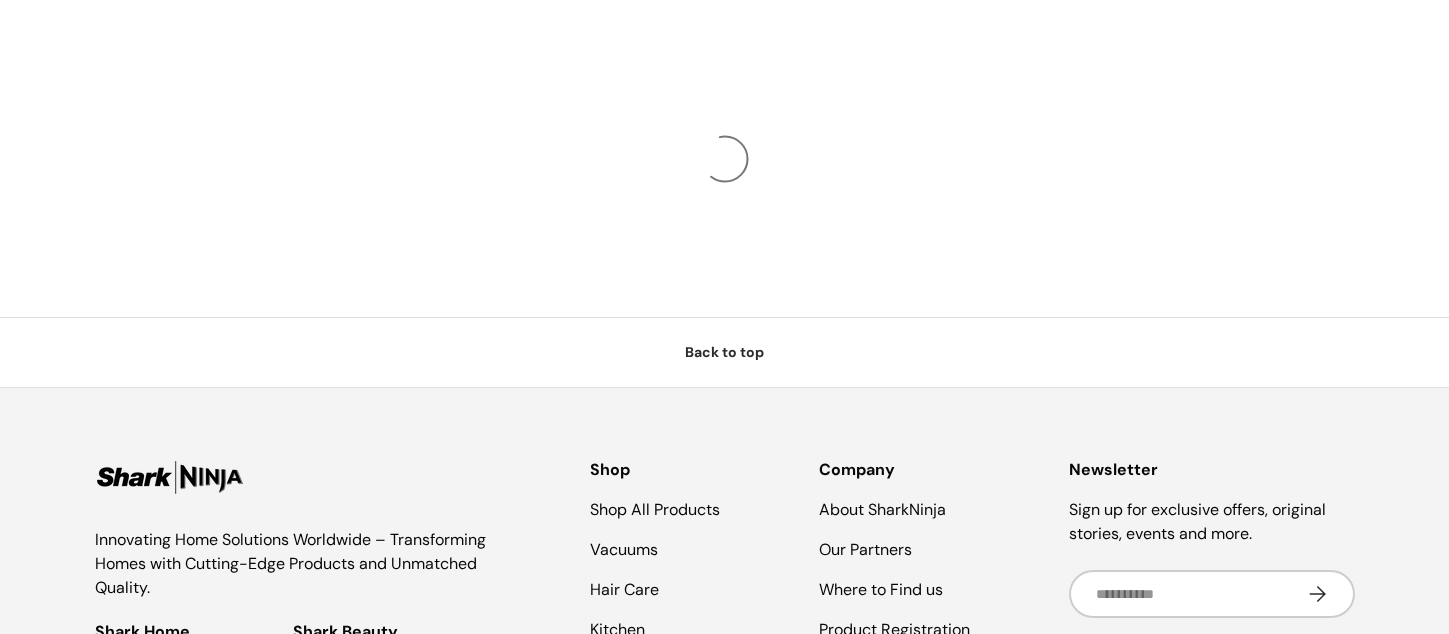 scroll, scrollTop: 0, scrollLeft: 0, axis: both 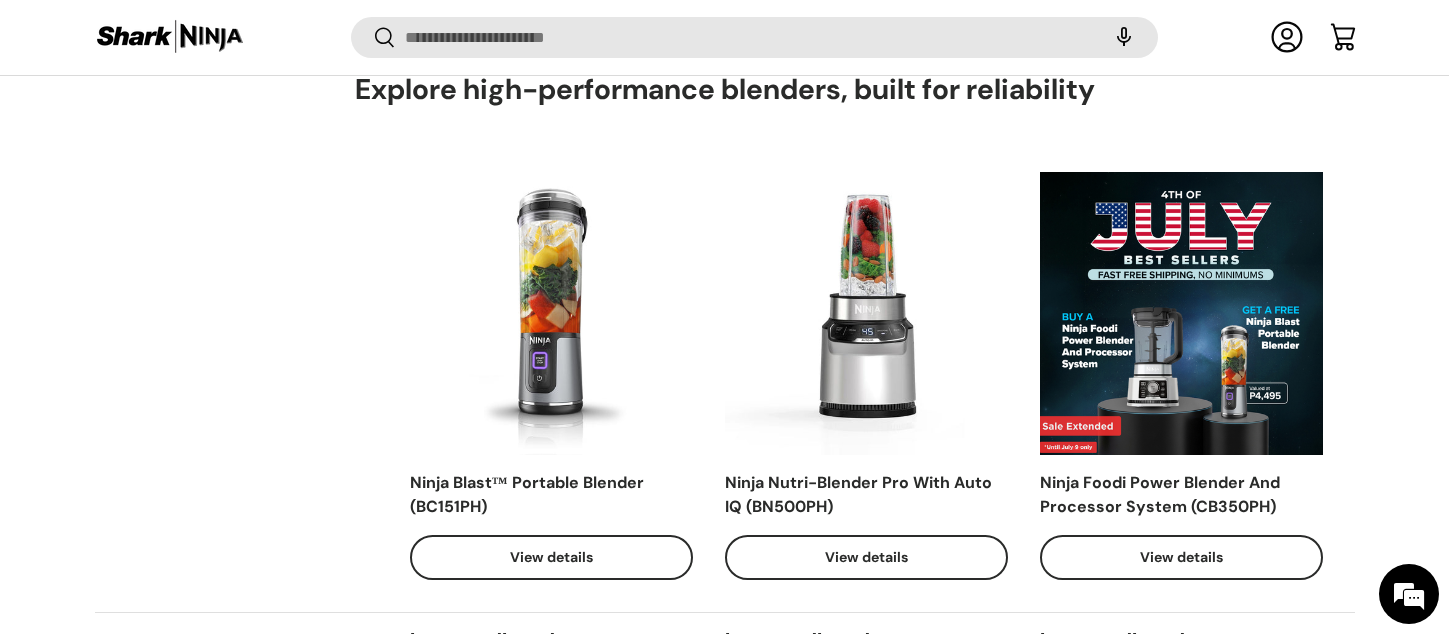 click on "View details" at bounding box center (1181, 557) 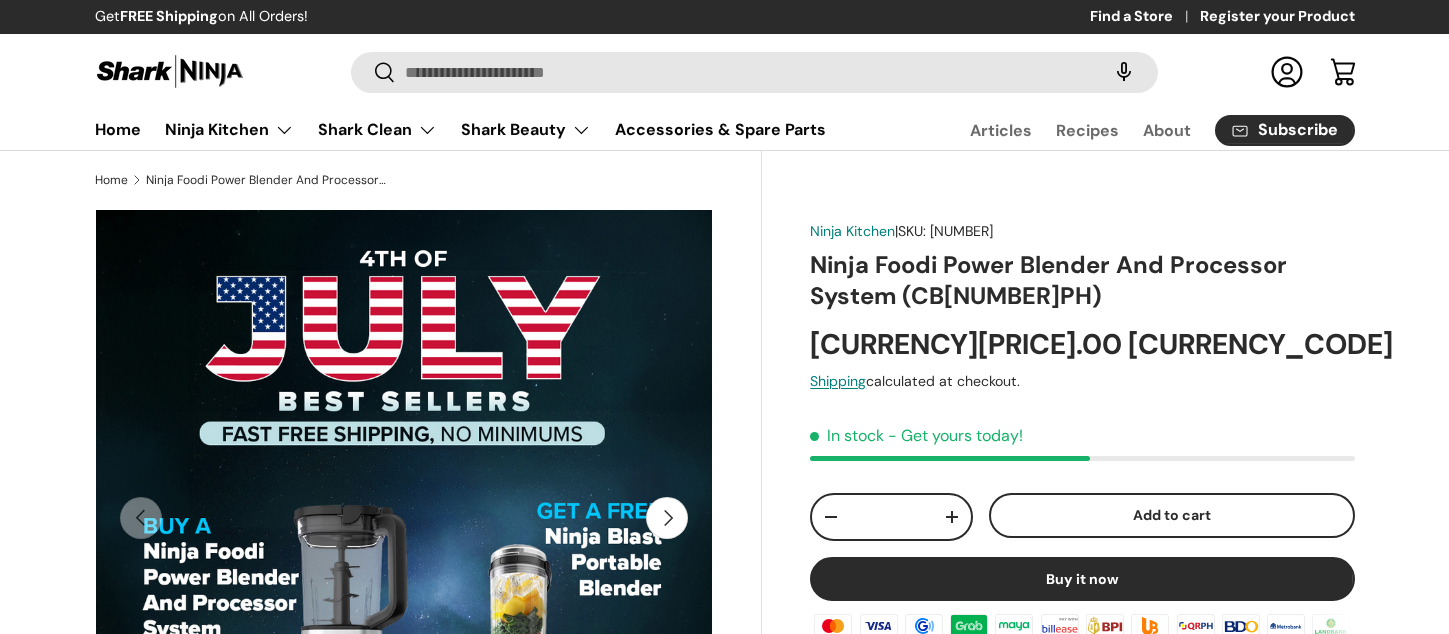 scroll, scrollTop: 0, scrollLeft: 0, axis: both 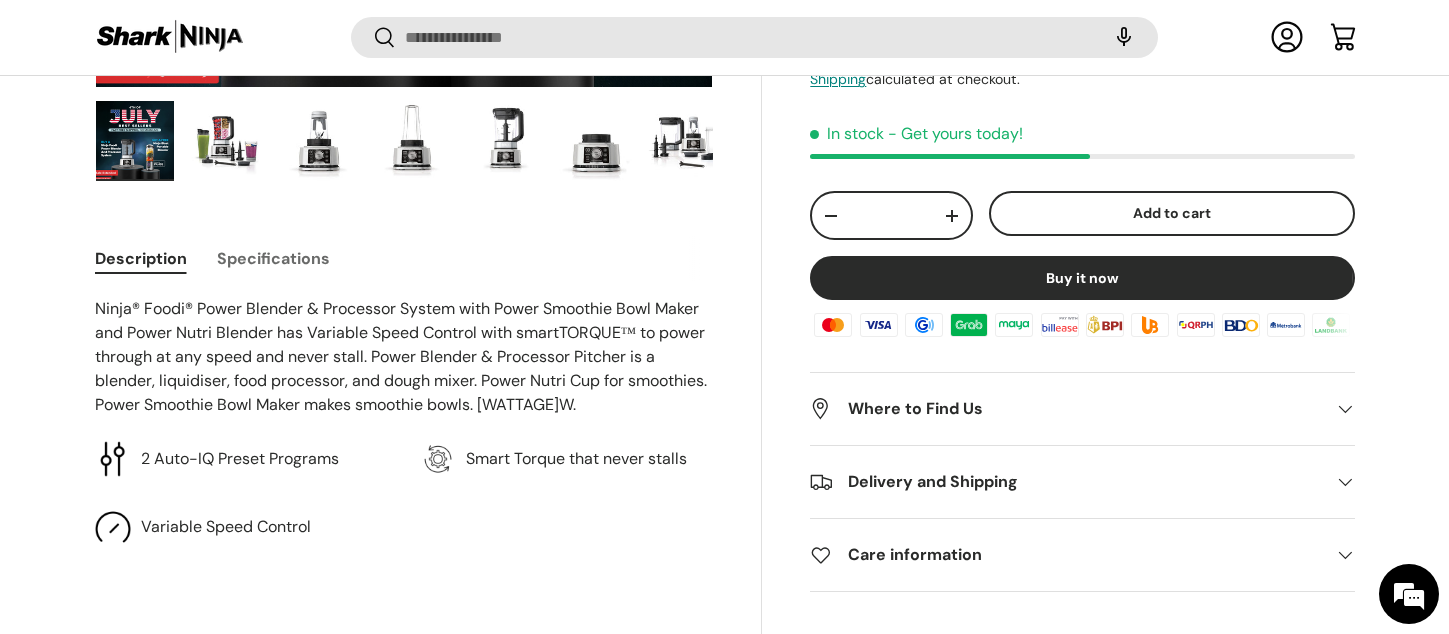 click at bounding box center (135, 141) 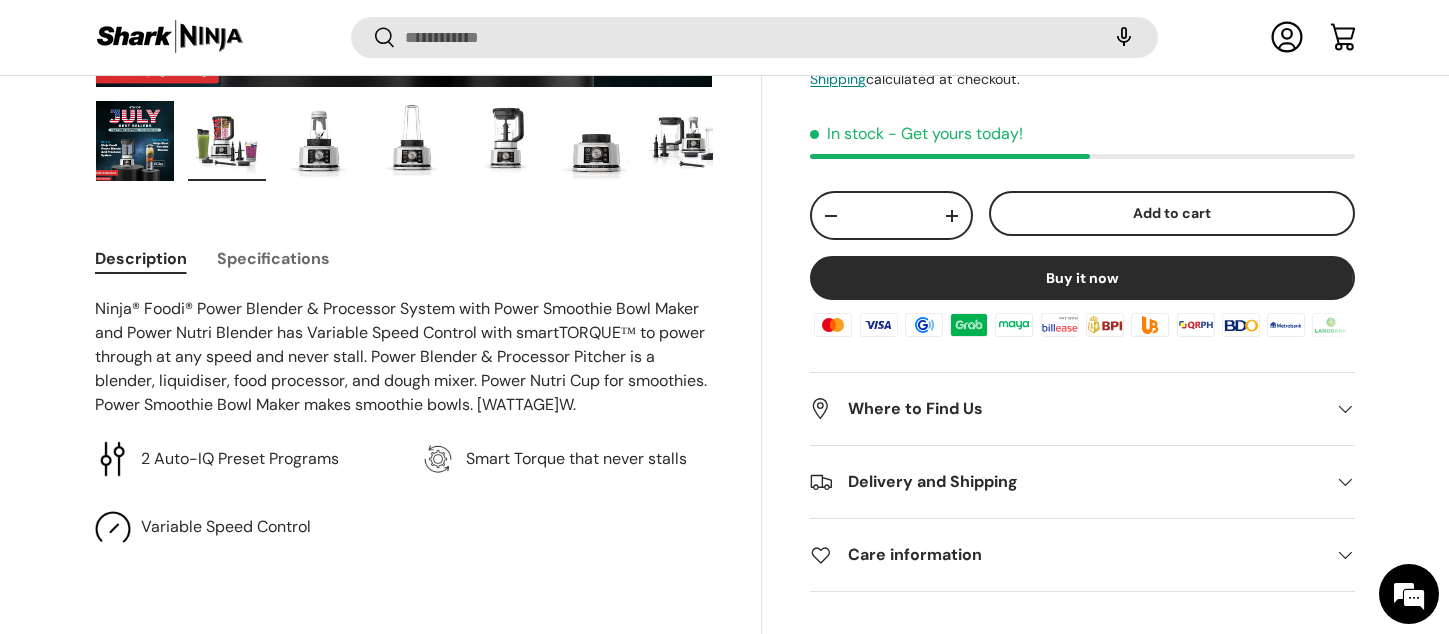 scroll, scrollTop: 0, scrollLeft: 629, axis: horizontal 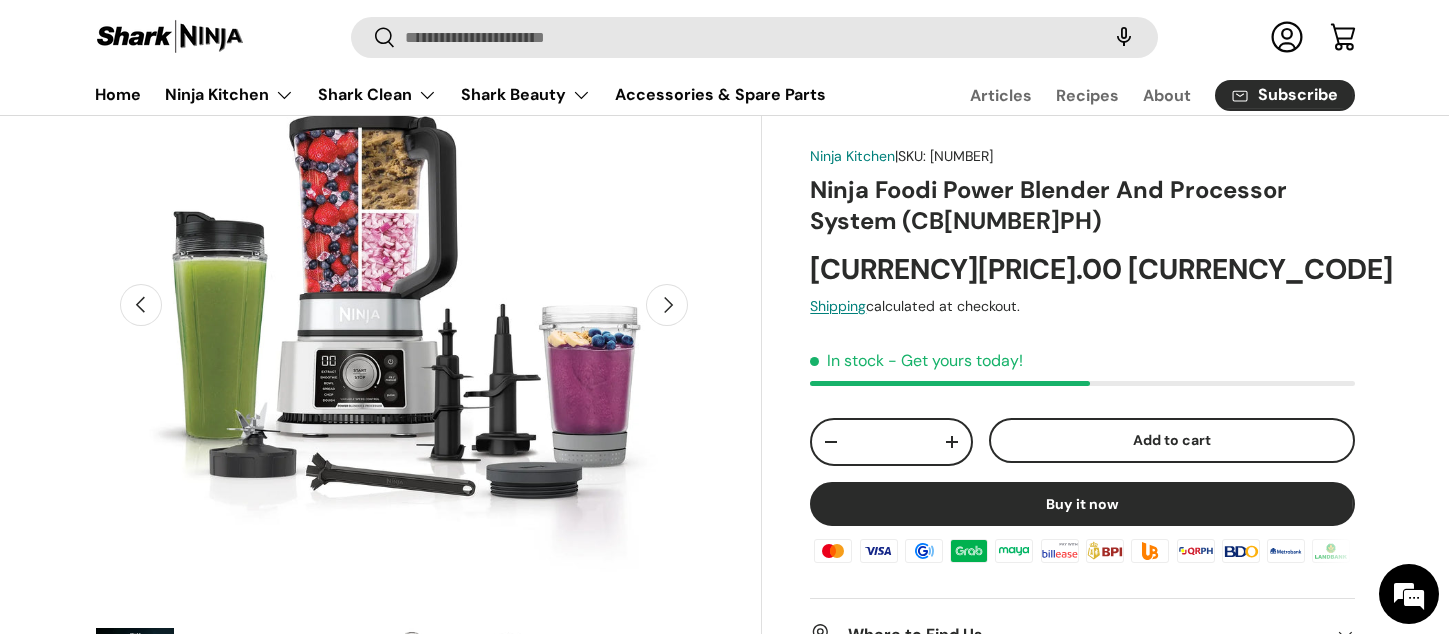click on "Next" at bounding box center (667, 305) 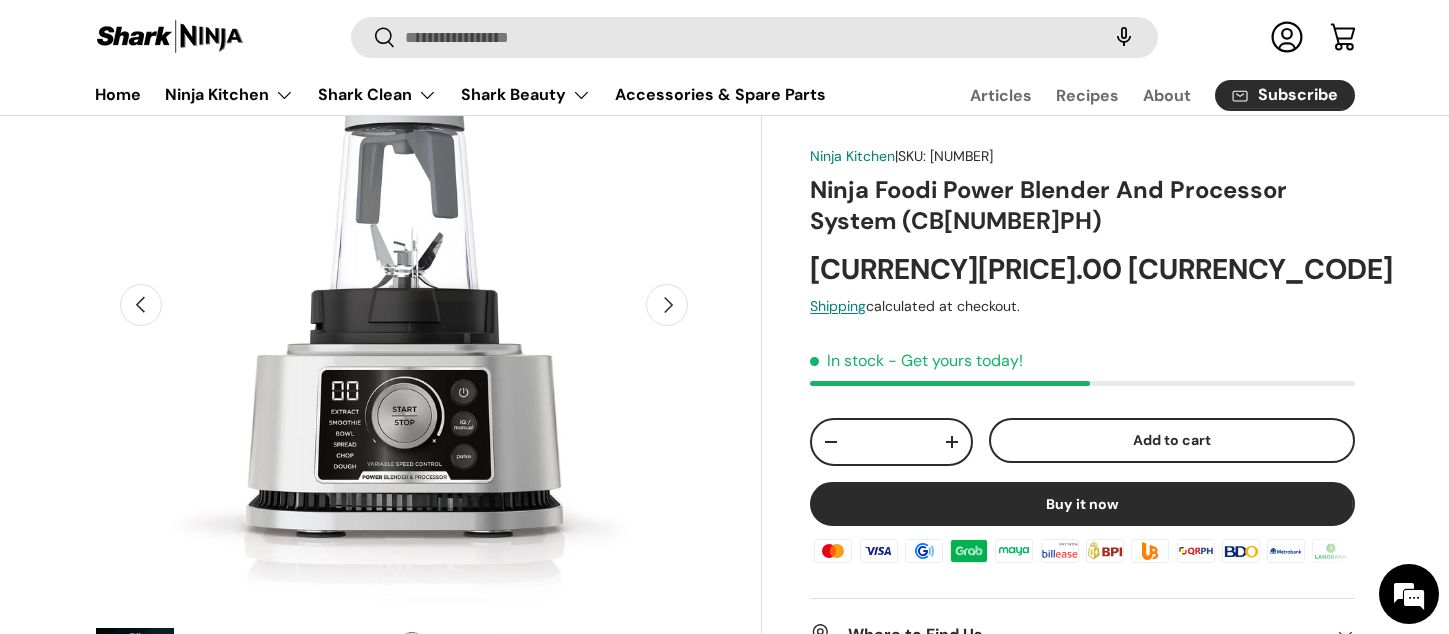 click on "Next" at bounding box center [667, 305] 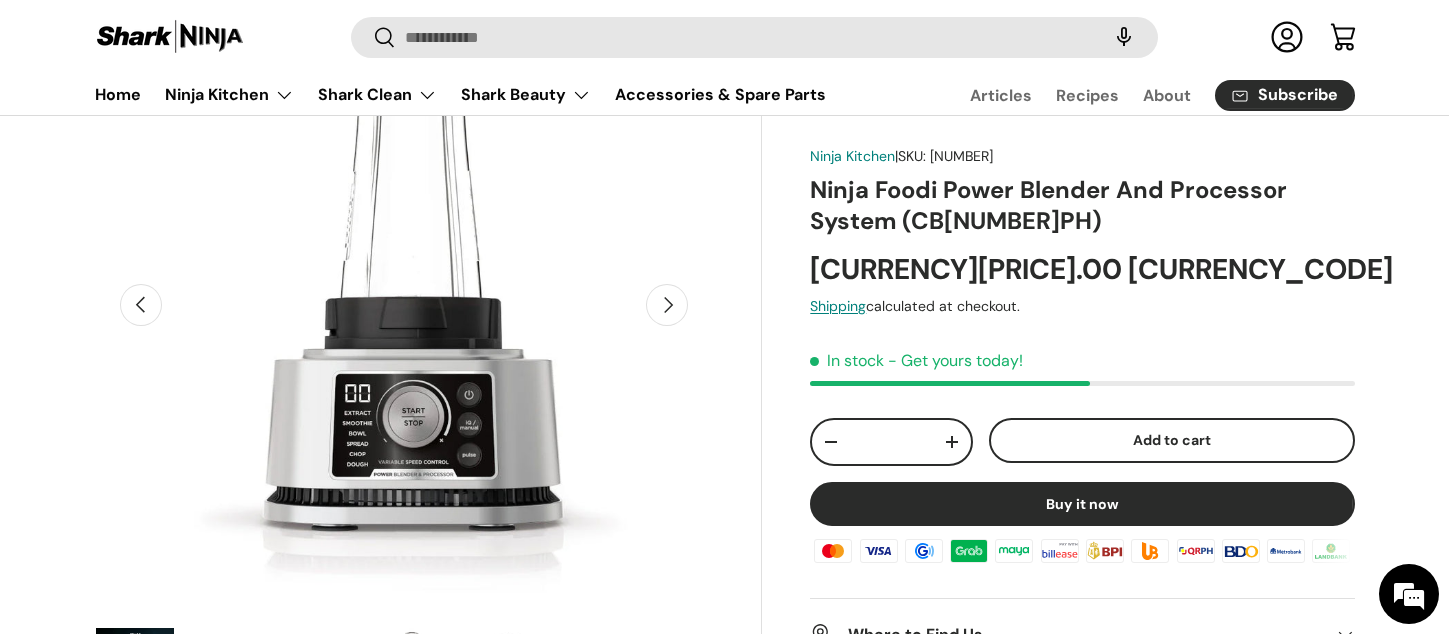 click on "Next" at bounding box center [667, 305] 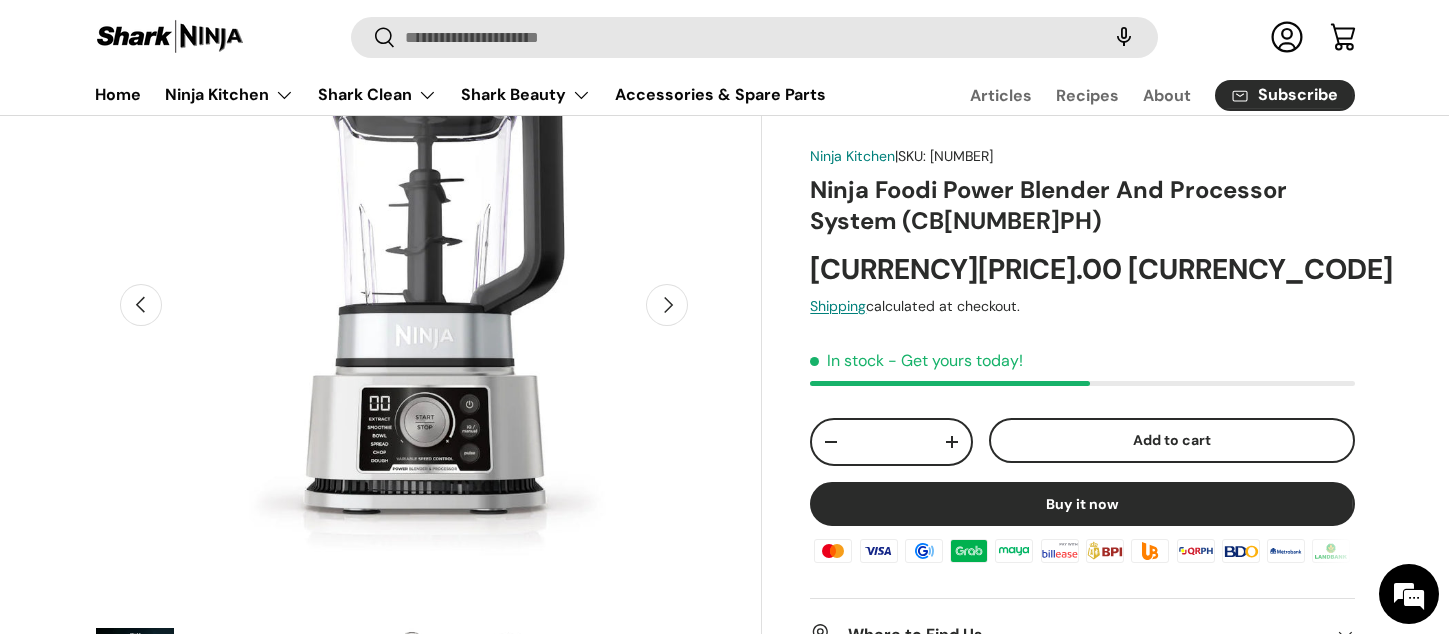 click on "Next" at bounding box center [667, 305] 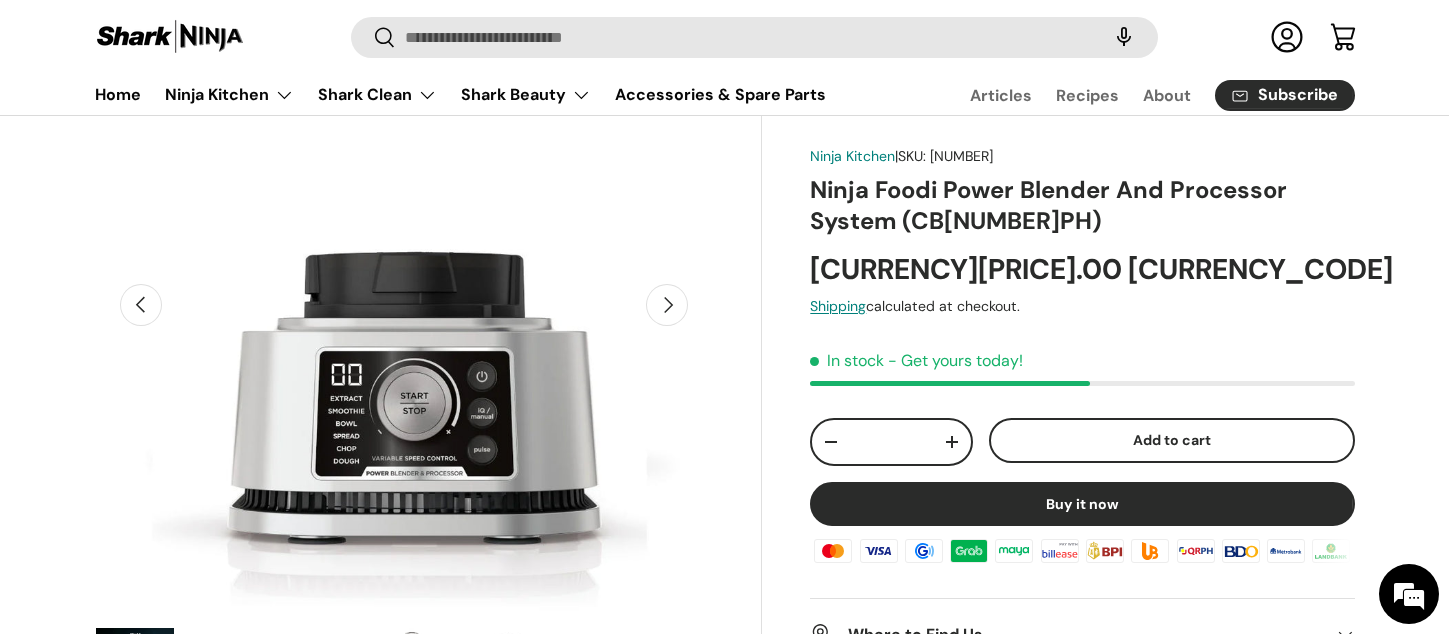 click on "Next" at bounding box center (667, 305) 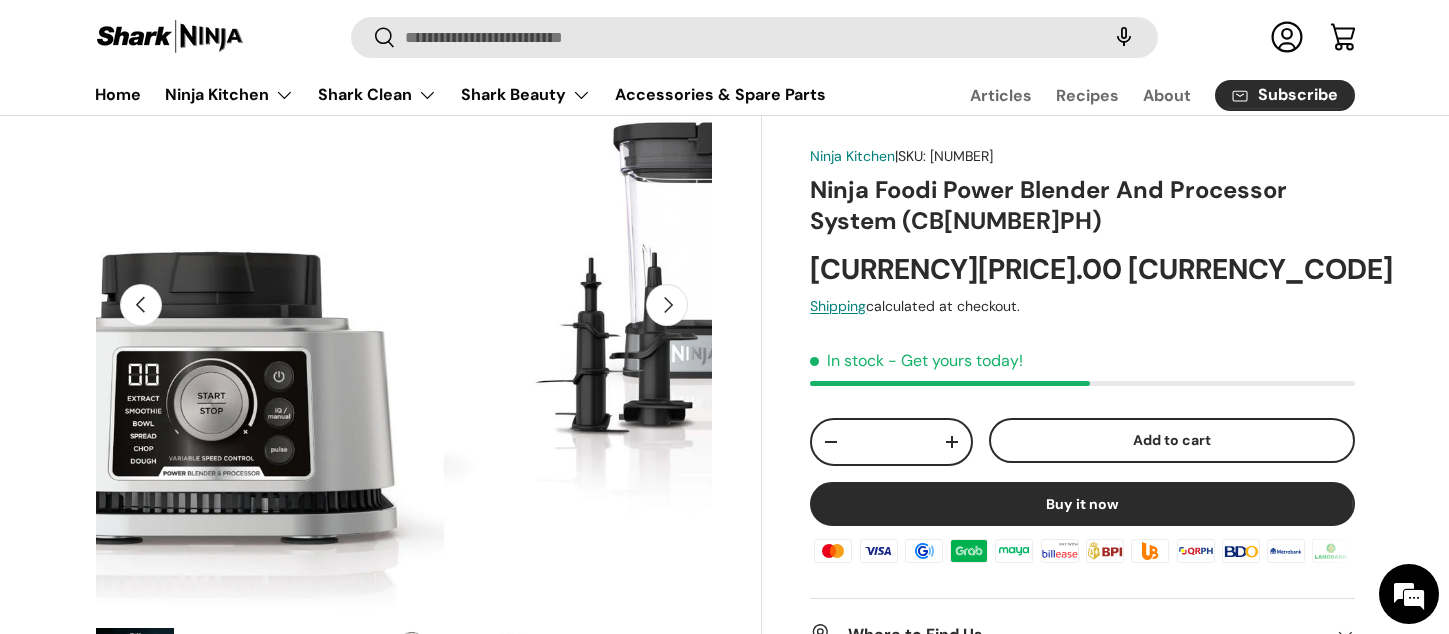 scroll, scrollTop: 0, scrollLeft: 3556, axis: horizontal 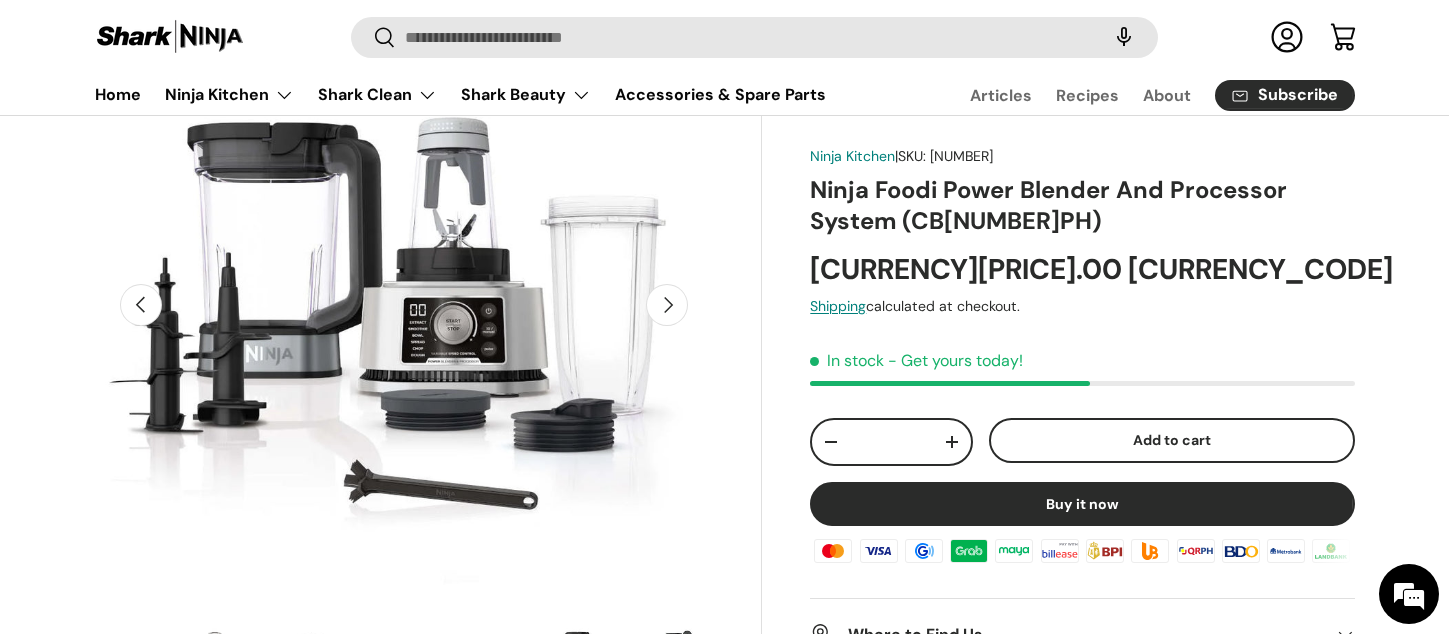 click on "Next" at bounding box center [667, 305] 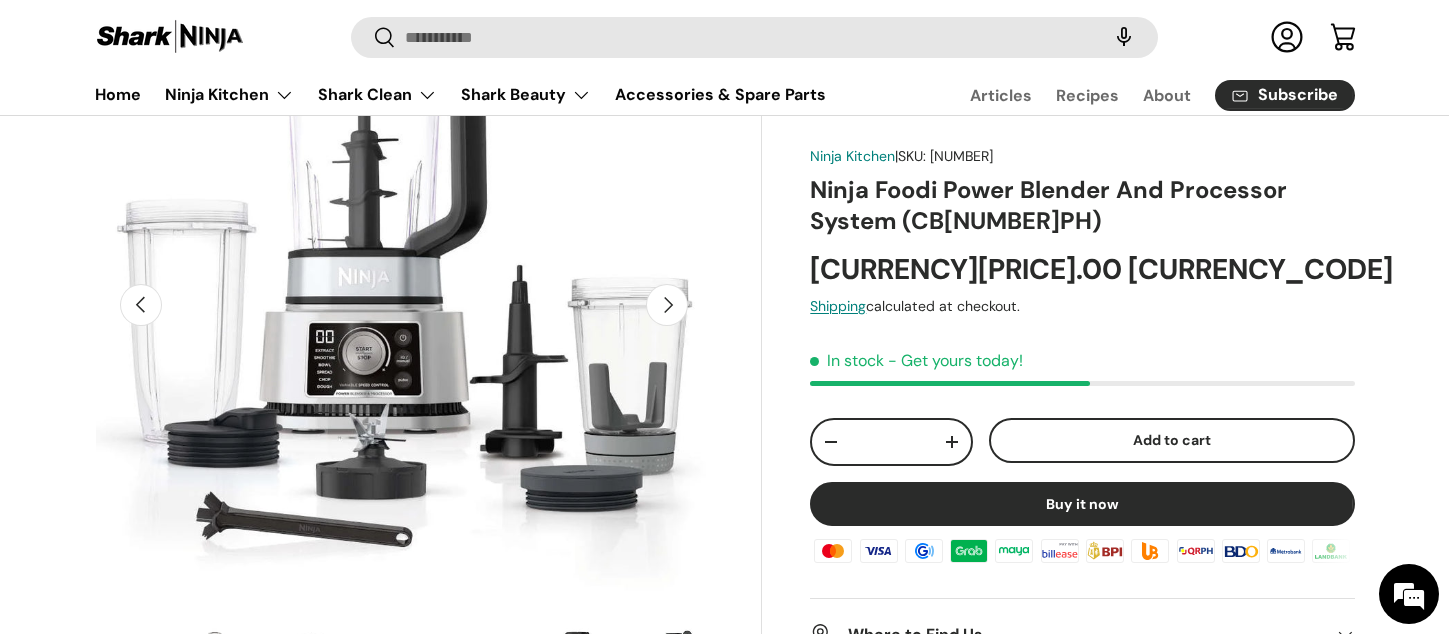 click on "Next" at bounding box center (667, 305) 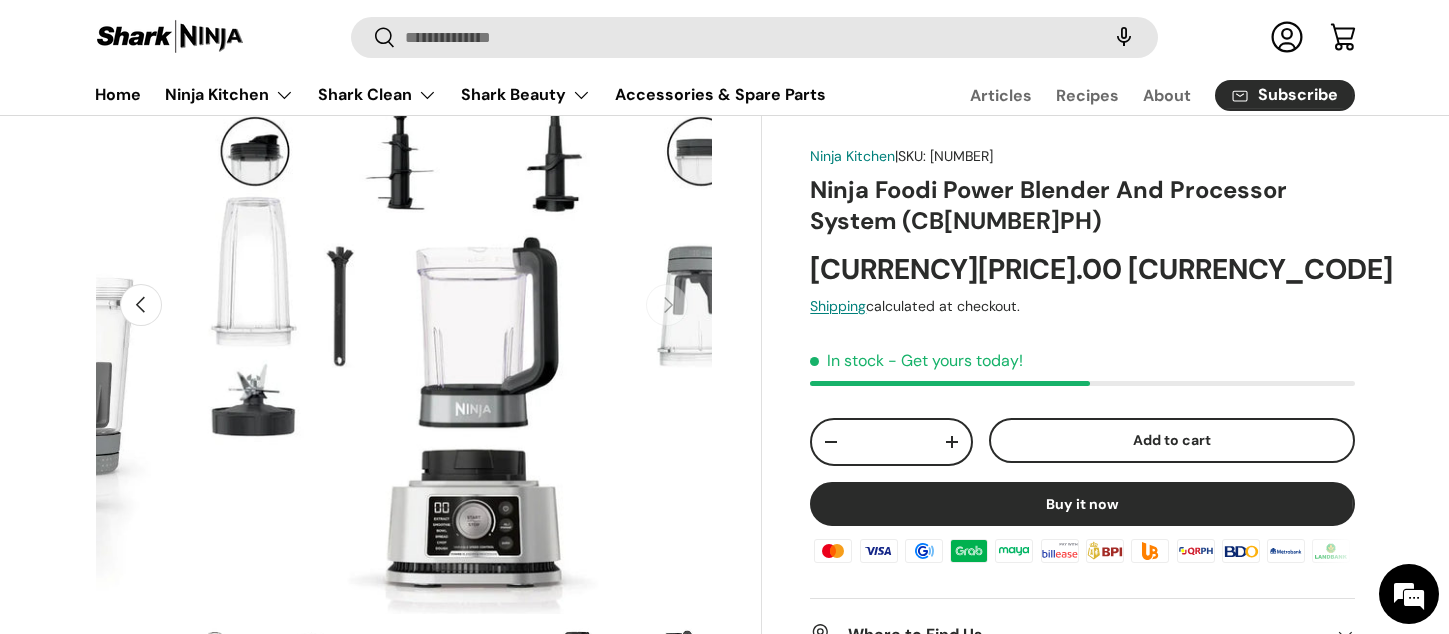 scroll, scrollTop: 0, scrollLeft: 5030, axis: horizontal 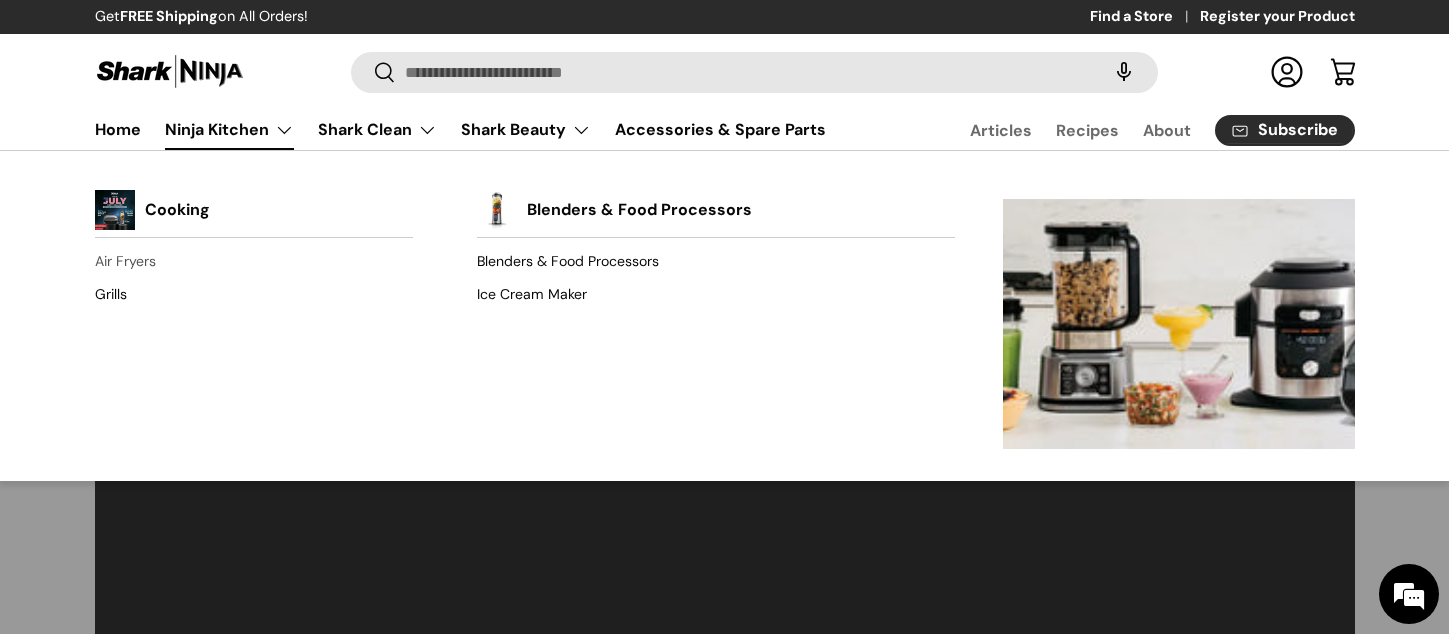 click on "Air Fryers" at bounding box center [254, 262] 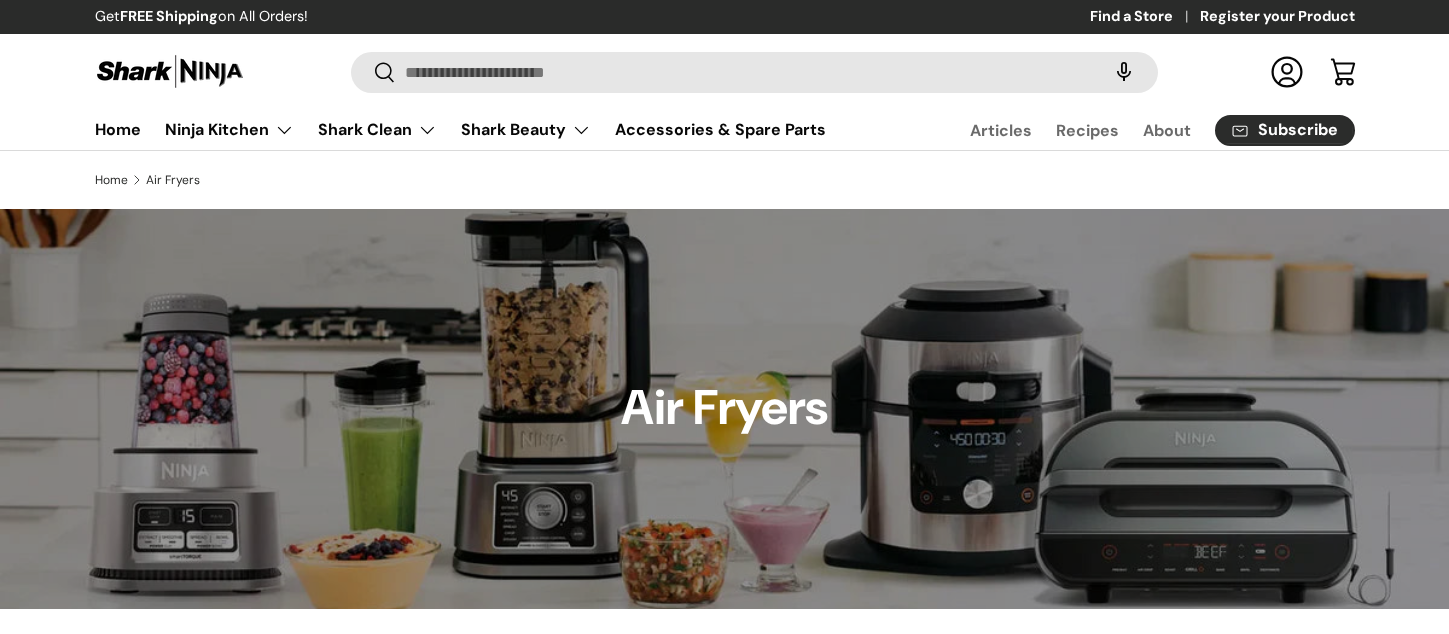 scroll, scrollTop: 0, scrollLeft: 0, axis: both 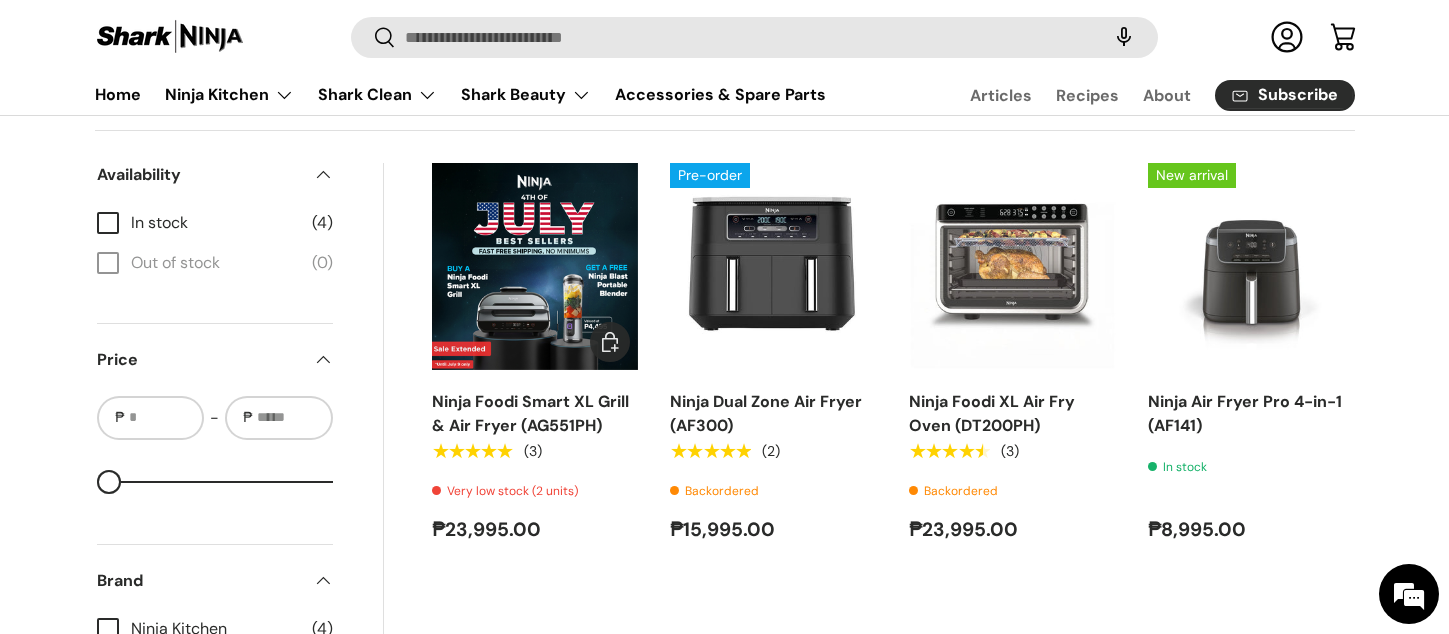 click on "Ninja Foodi Smart XL Grill & Air Fryer (AG551PH)" at bounding box center (530, 413) 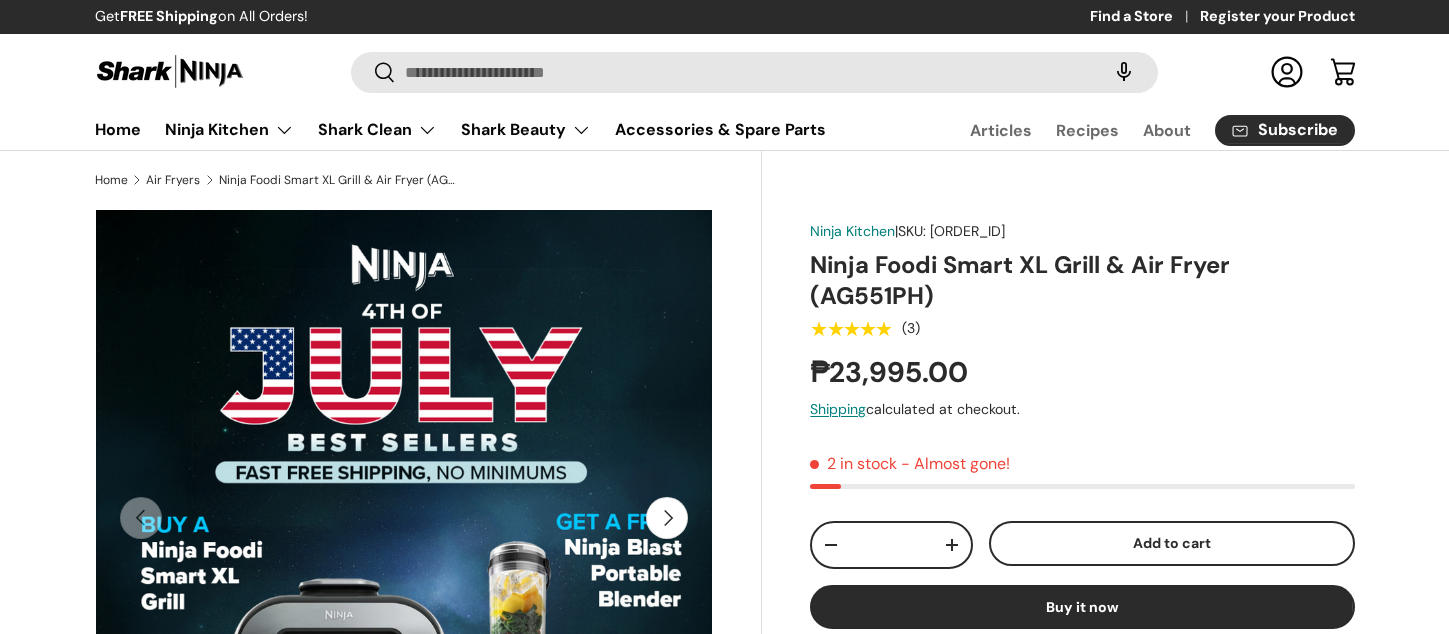 scroll, scrollTop: 0, scrollLeft: 0, axis: both 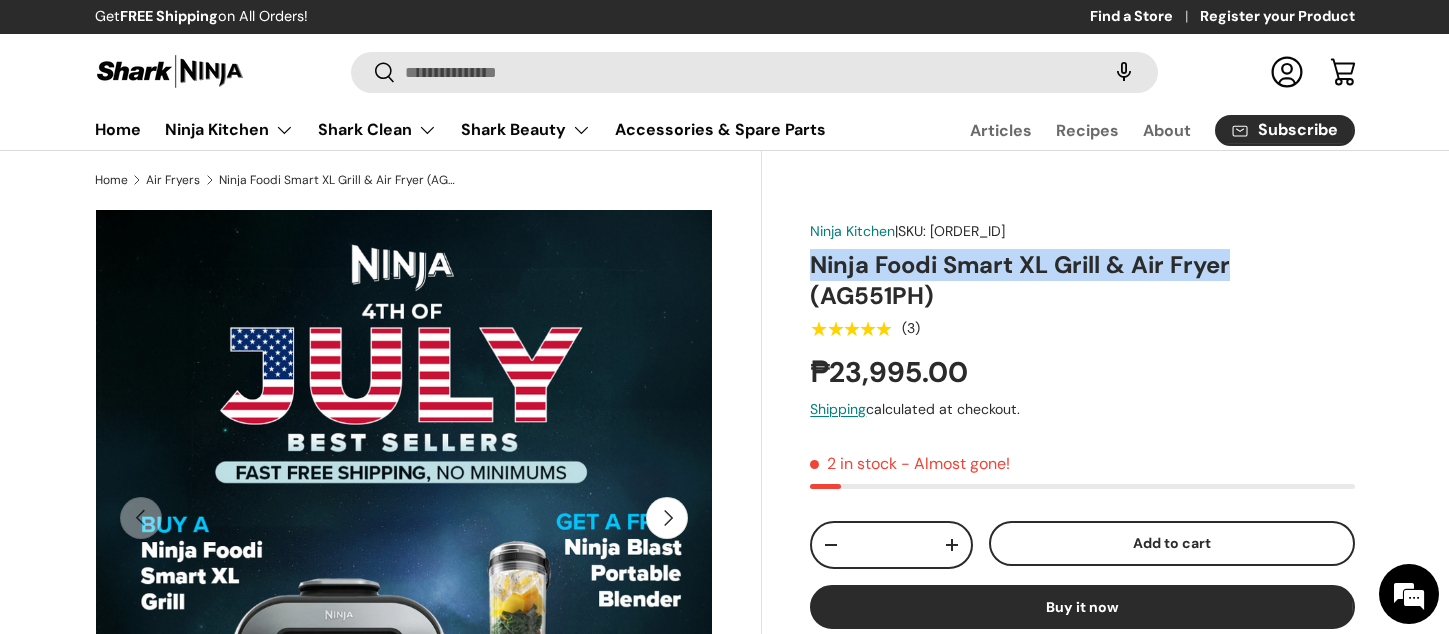 drag, startPoint x: 807, startPoint y: 271, endPoint x: 1227, endPoint y: 269, distance: 420.00476 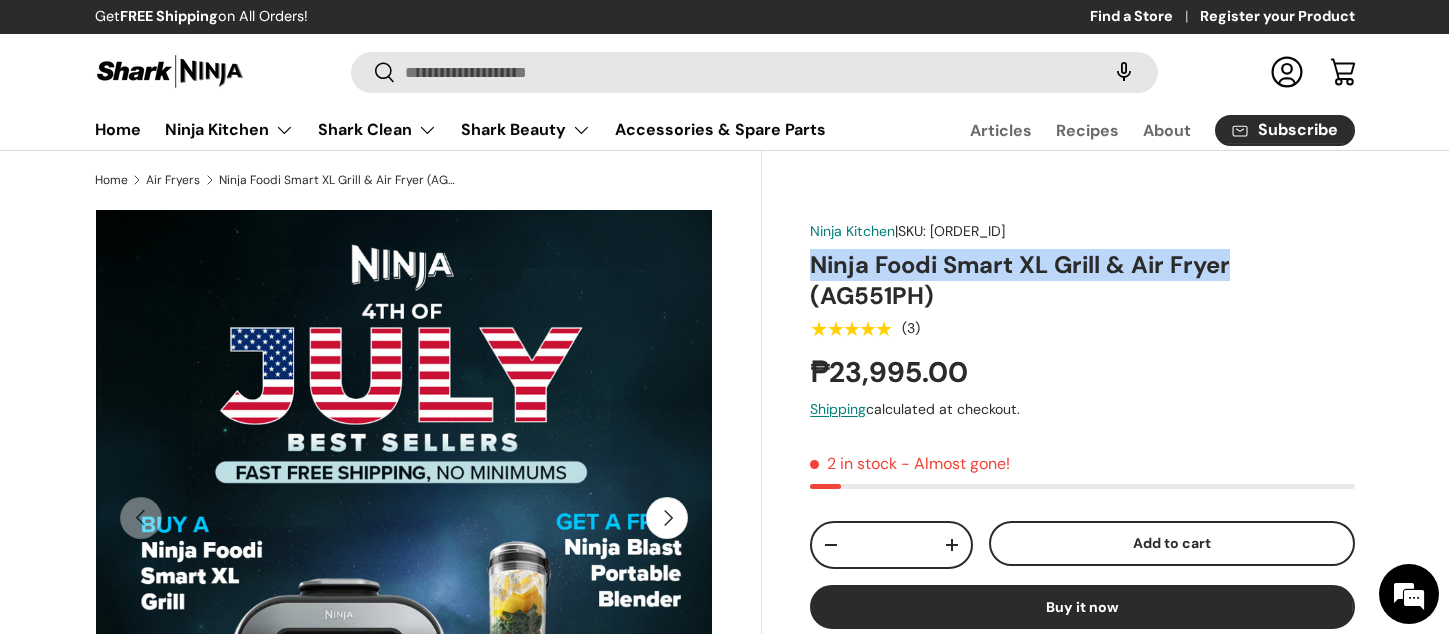 copy on "Ninja Foodi Smart XL Grill & Air Fryer" 